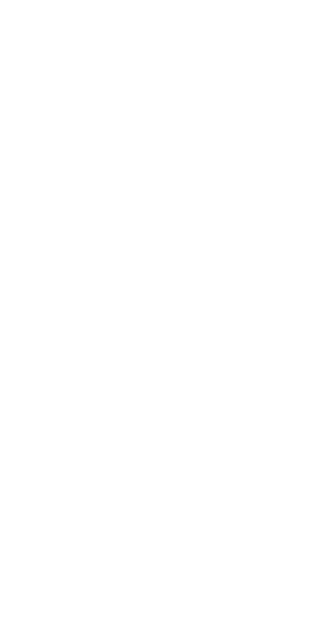 scroll, scrollTop: 0, scrollLeft: 0, axis: both 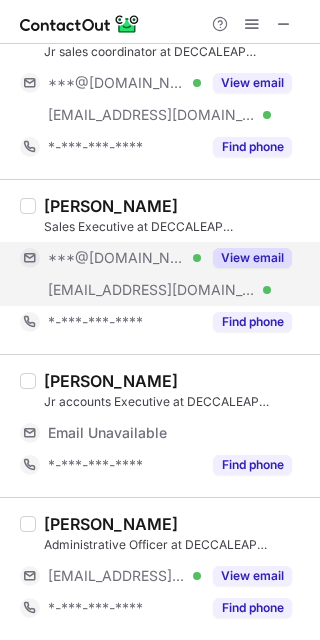 click on "View email" at bounding box center (252, 258) 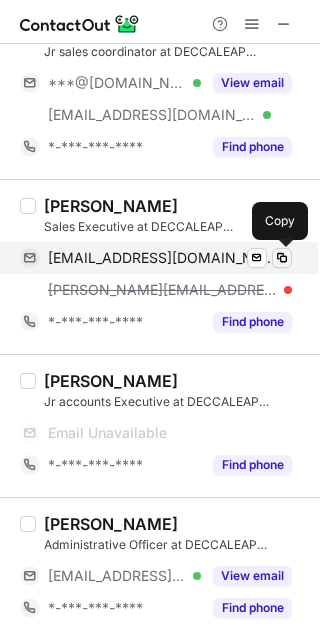 click at bounding box center (282, 258) 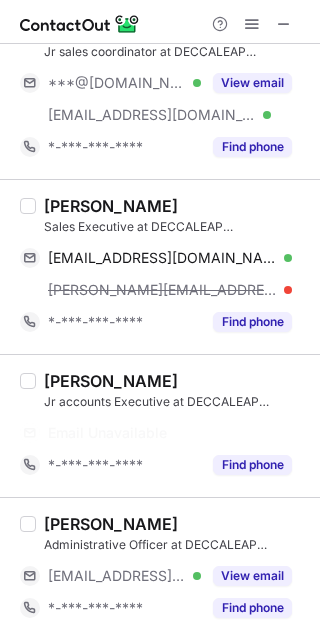 type 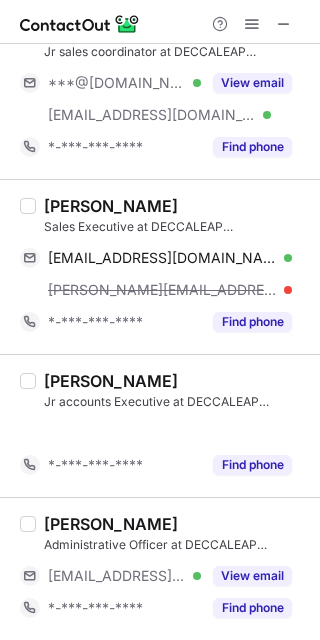 scroll, scrollTop: 935, scrollLeft: 0, axis: vertical 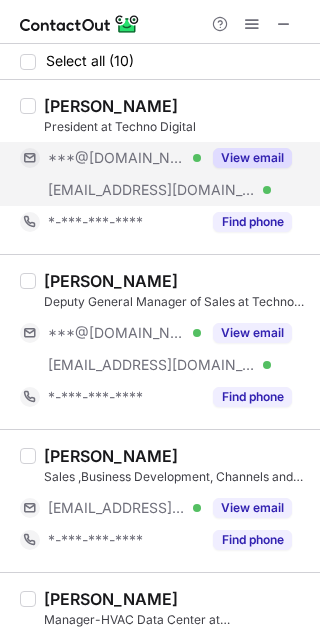 click on "View email" at bounding box center (252, 158) 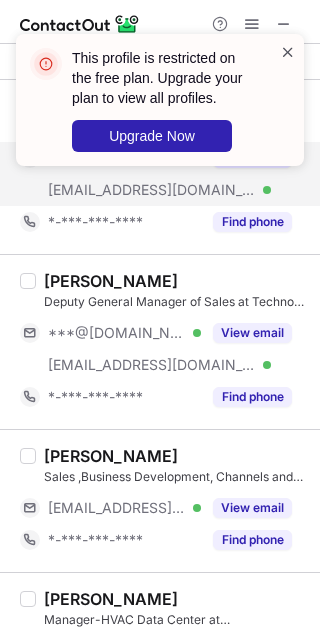 click at bounding box center (288, 52) 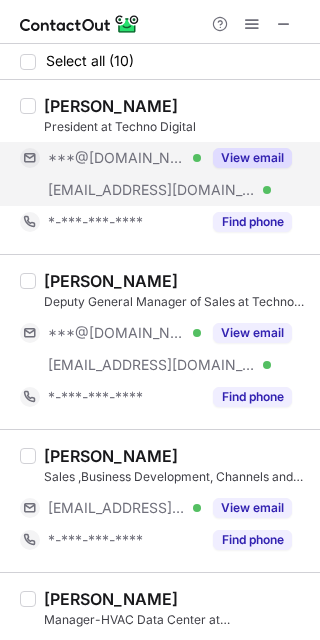 click on "This profile is restricted on the free plan. Upgrade your plan to view all profiles. Upgrade Now Select all (10) Amit Agrawal President at Techno Digital ***@hotmail.com Verified ***@techno.co.in Verified View email *-***-***-**** Find phone Mahendra Chandwani Deputy General Manager of Sales at Techno Digital ***@hotmail.com Verified ***@tutorialspoint.com Verified View email *-***-***-**** Find phone Amit Dubey Sales ,Business Development, Channels and Alliance Management at Techno Digital ***@rediffmail.com Verified View email *-***-***-**** Find phone Mayank Verma Manager-HVAC Data Center at Techno Digital *-***-***-**** Find phone karthic K PMP®, IOSH General Manager Operations at Techno Digital *-***-***-**** Find phone Pooja Vashisht Head - Marketing & Communications at Techno Digital ***@yahoo.co.in Verified ***@techno.co.in Verified View email *-***-***-**** Find phone Devendra Singh Rawat Design Manager at Techno Digital ***@gmail.com Verified View email *-***-***-**** Find phone Rohit Dhiman" at bounding box center (160, 320) 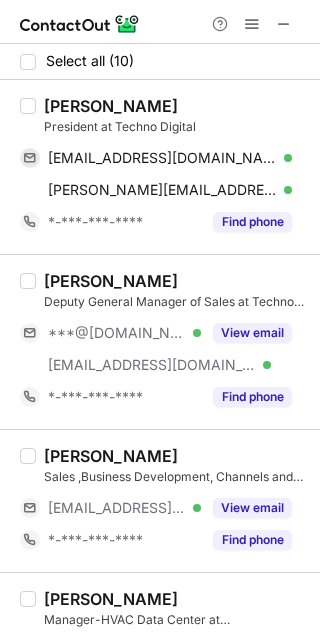 click at bounding box center [282, 158] 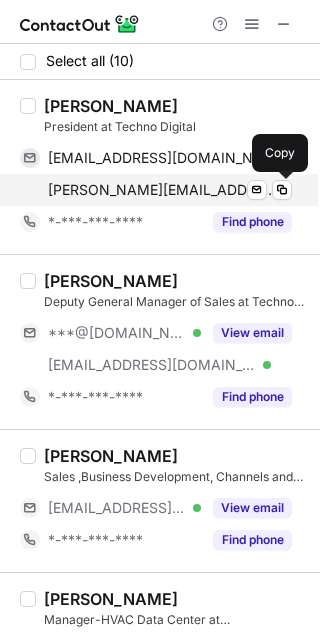 drag, startPoint x: 281, startPoint y: 191, endPoint x: 297, endPoint y: 185, distance: 17.088007 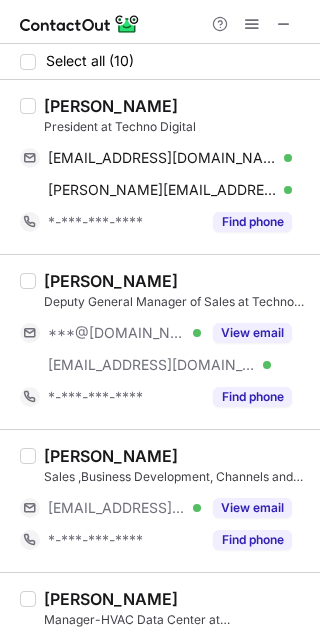 type 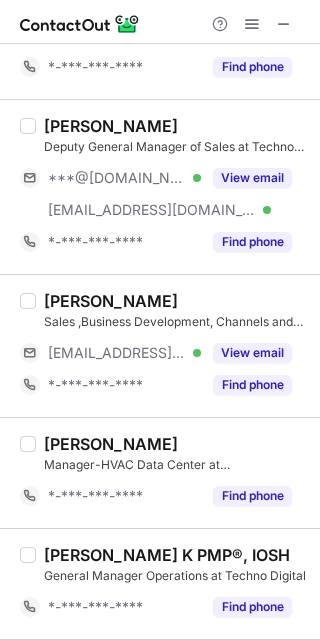 scroll, scrollTop: 125, scrollLeft: 0, axis: vertical 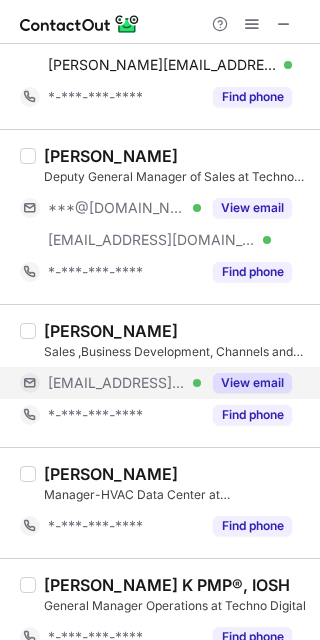 click on "View email" at bounding box center (252, 383) 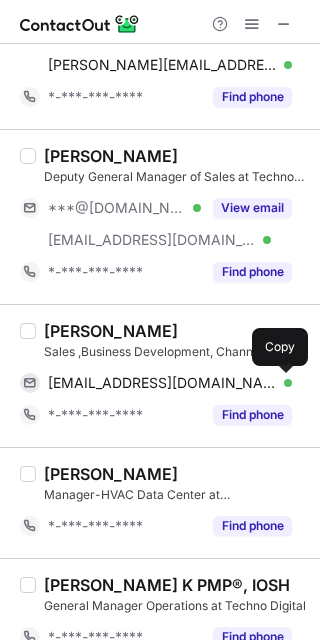 click at bounding box center [282, 383] 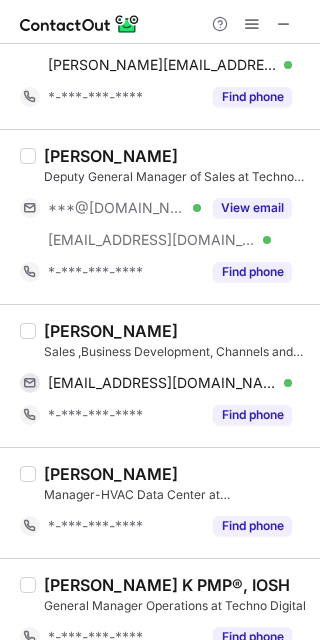 type 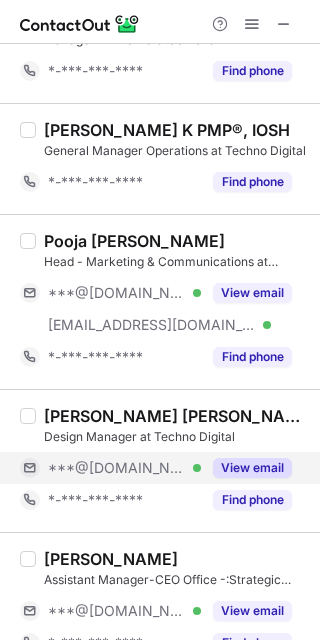 scroll, scrollTop: 625, scrollLeft: 0, axis: vertical 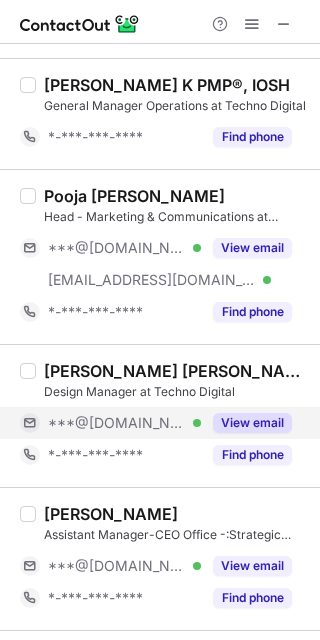 click on "View email" at bounding box center [252, 423] 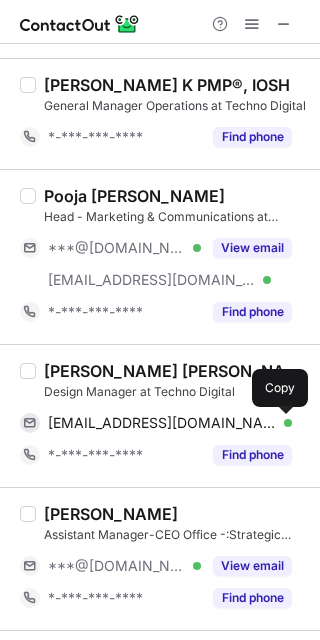 click at bounding box center (282, 423) 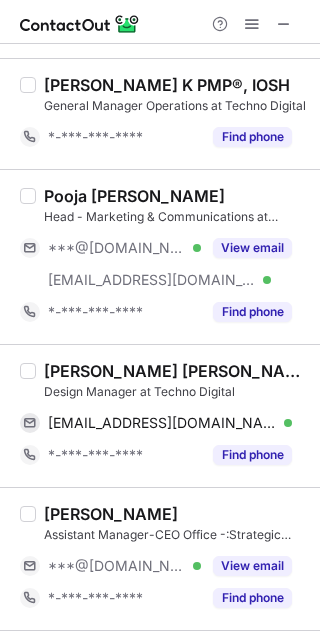 type 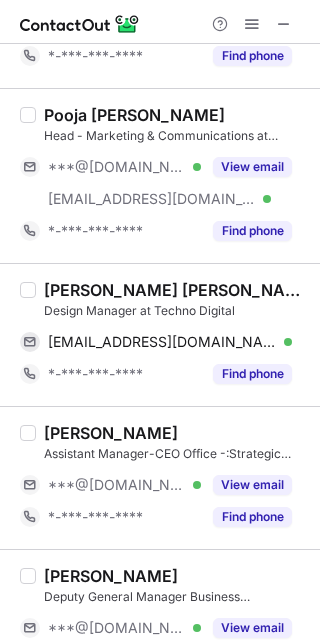 scroll, scrollTop: 750, scrollLeft: 0, axis: vertical 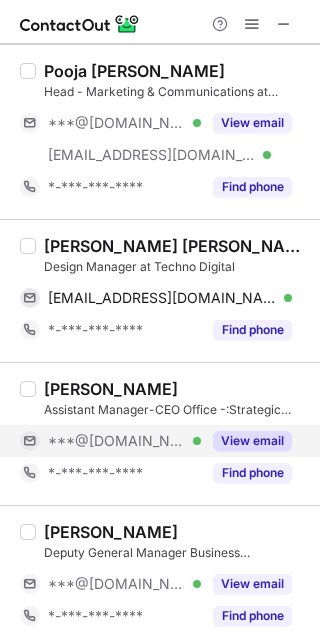 click on "View email" at bounding box center [246, 441] 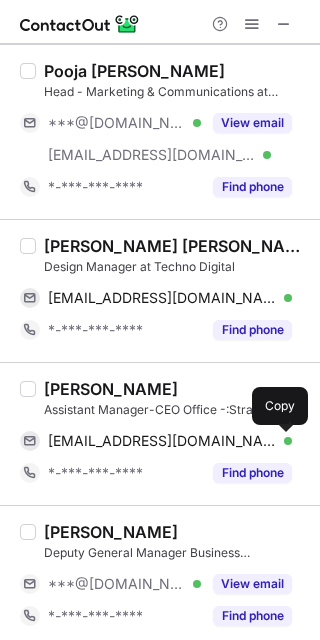 click at bounding box center (282, 441) 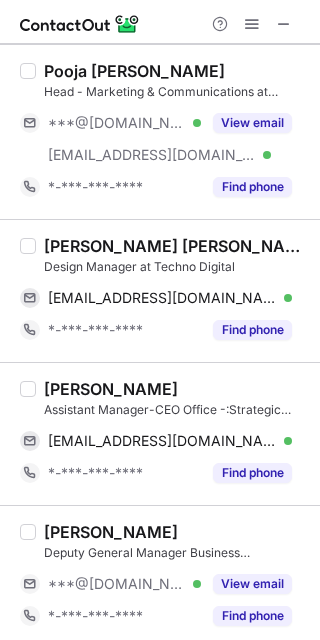 type 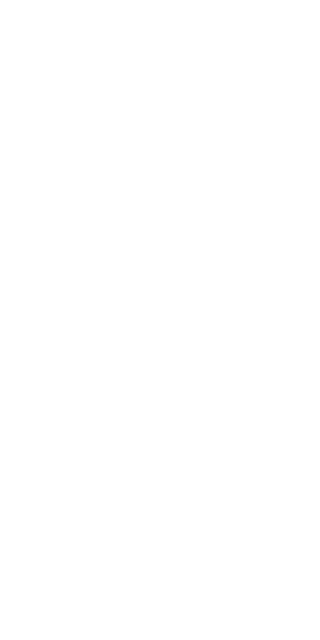 scroll, scrollTop: 0, scrollLeft: 0, axis: both 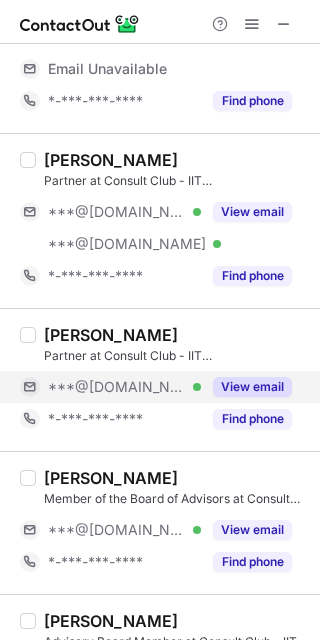 click on "View email" at bounding box center [252, 387] 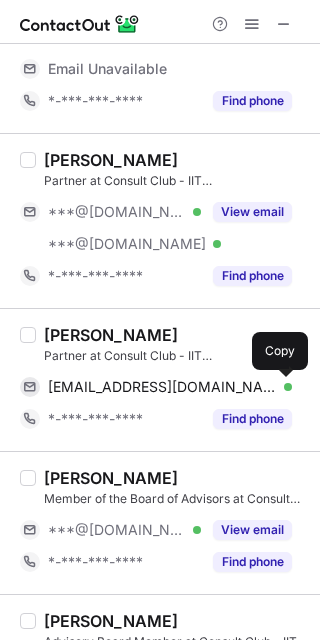click at bounding box center (282, 387) 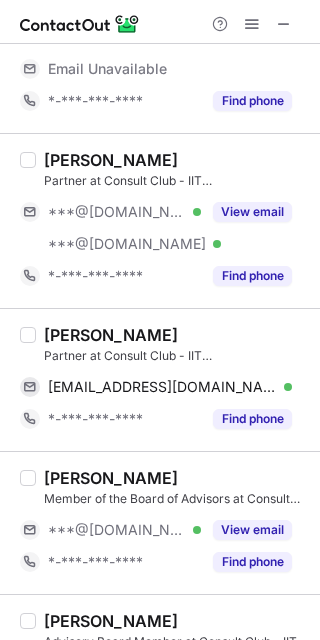 type 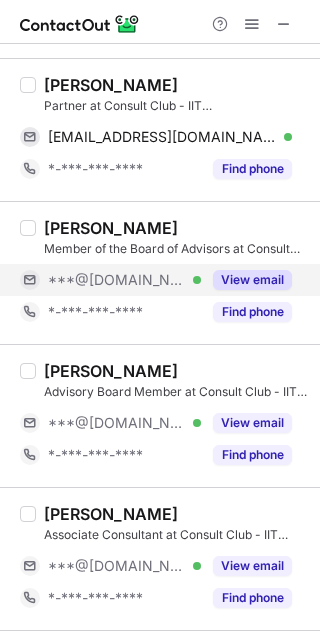 scroll, scrollTop: 560, scrollLeft: 0, axis: vertical 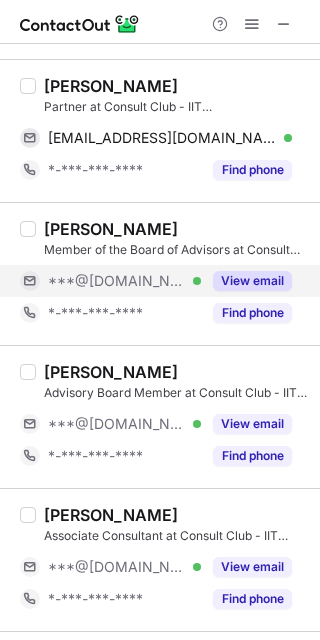 click on "View email" at bounding box center [246, 281] 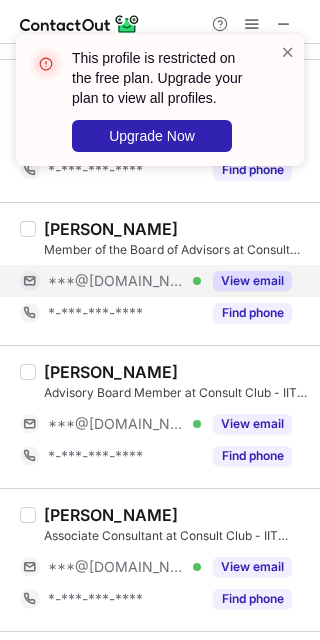 click on "View email" at bounding box center (246, 281) 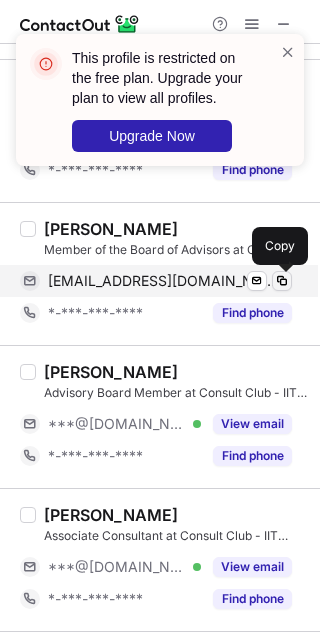 click at bounding box center (282, 281) 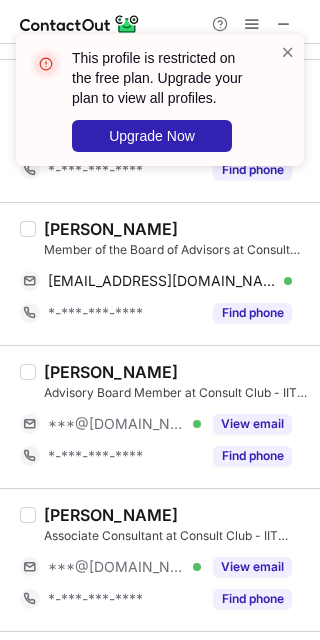 type 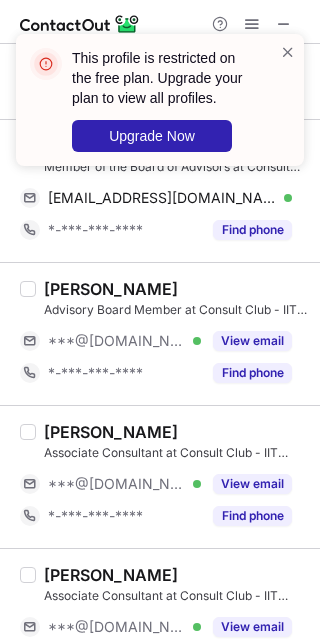 scroll, scrollTop: 685, scrollLeft: 0, axis: vertical 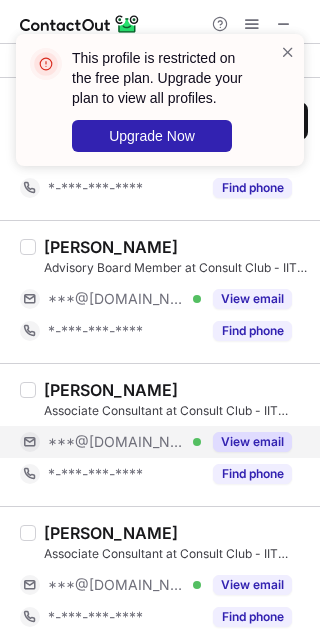 click on "View email" at bounding box center (252, 442) 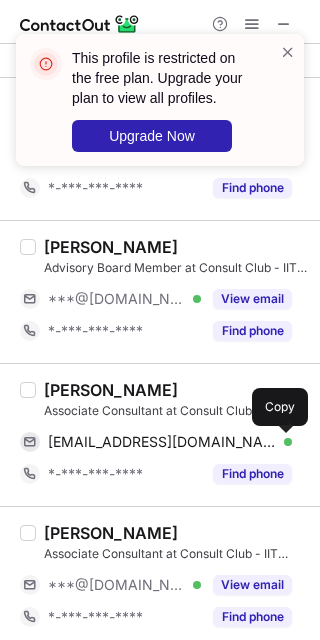 click at bounding box center [282, 442] 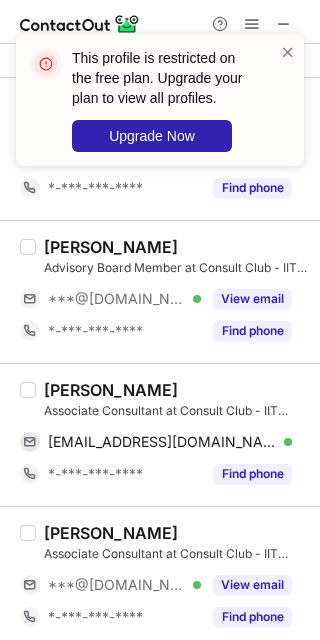 type 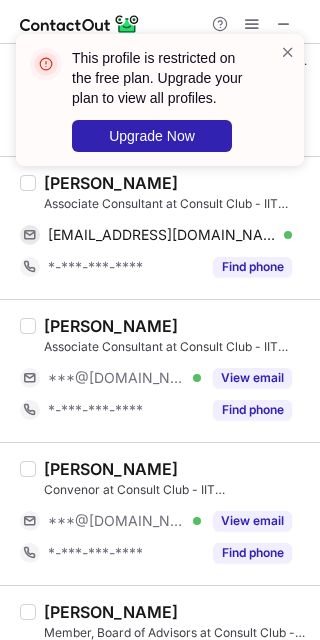 scroll, scrollTop: 935, scrollLeft: 0, axis: vertical 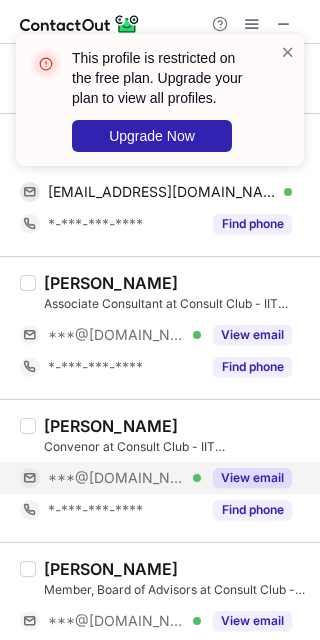 click on "View email" at bounding box center (252, 478) 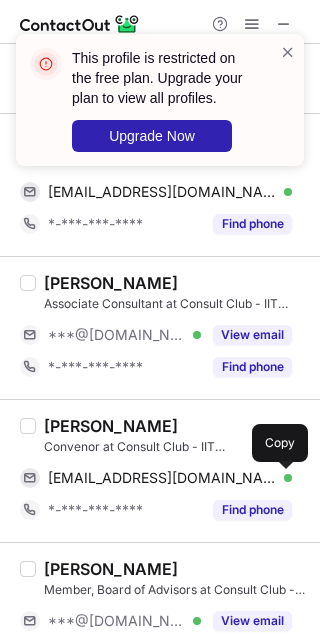 click at bounding box center (282, 478) 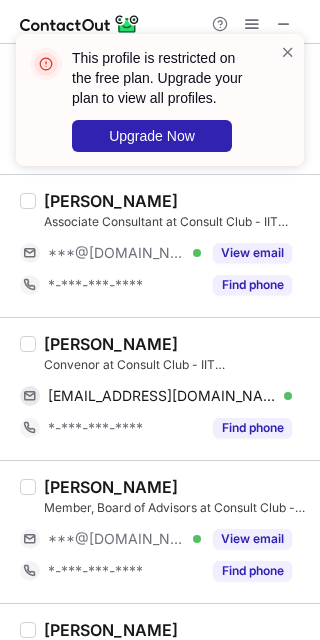 scroll, scrollTop: 1060, scrollLeft: 0, axis: vertical 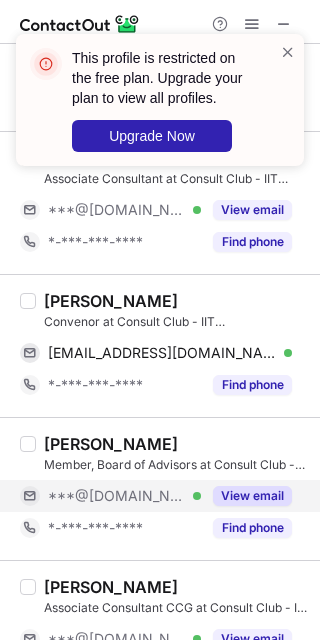 click on "View email" at bounding box center (246, 496) 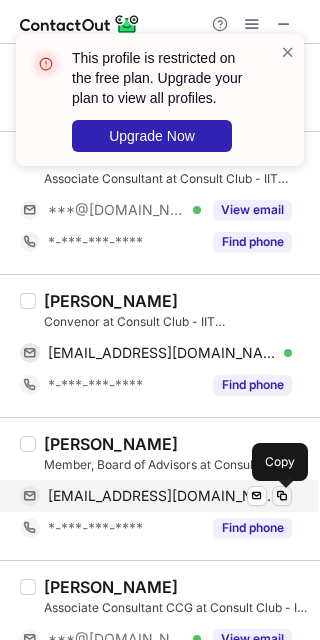 click at bounding box center (282, 496) 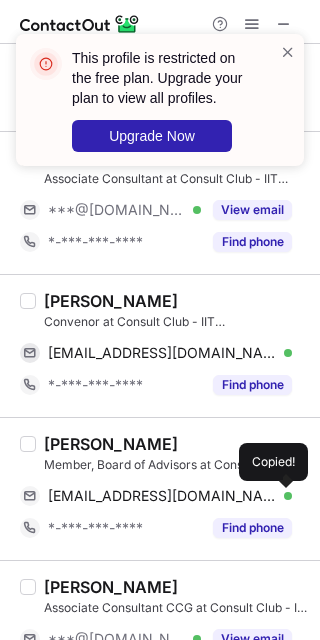 type 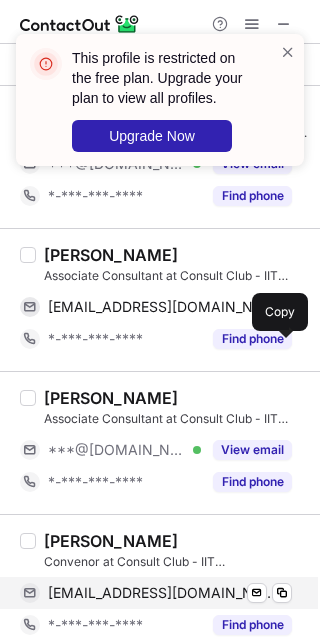 scroll, scrollTop: 810, scrollLeft: 0, axis: vertical 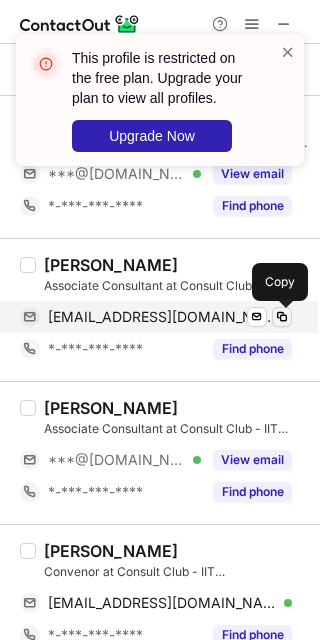 click at bounding box center (282, 317) 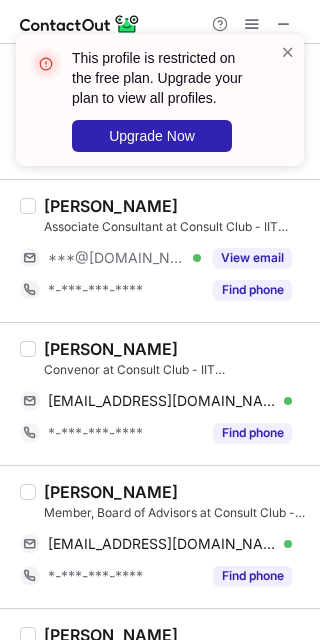 scroll, scrollTop: 1060, scrollLeft: 0, axis: vertical 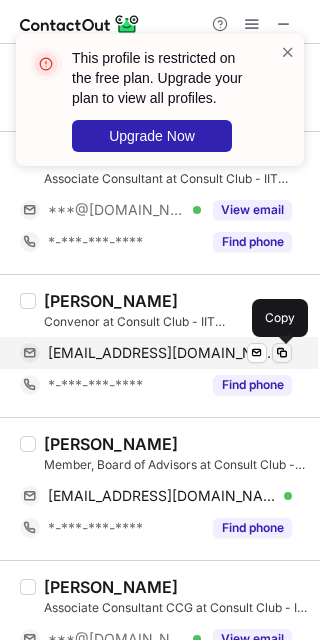 click at bounding box center (282, 353) 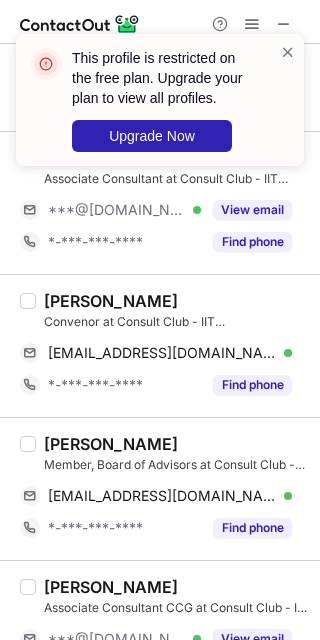 type 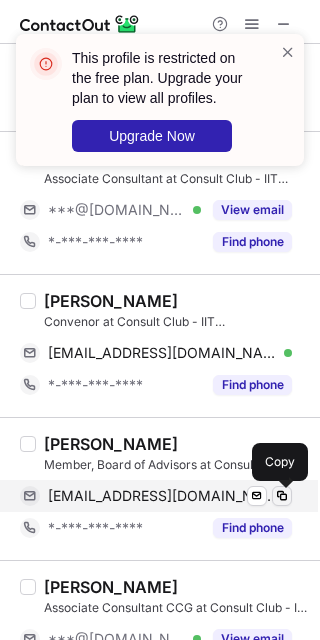 click at bounding box center [282, 496] 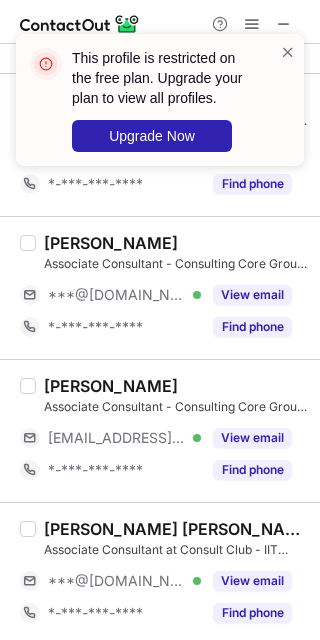 scroll, scrollTop: 1555, scrollLeft: 0, axis: vertical 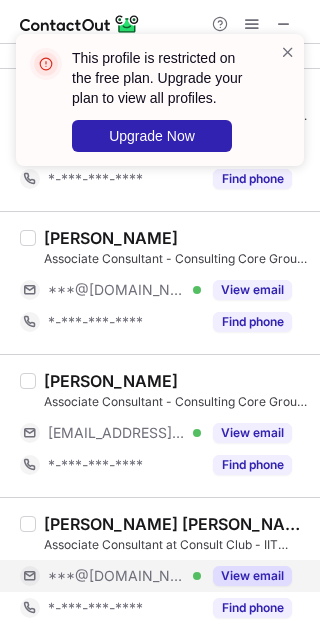 click on "View email" at bounding box center [252, 576] 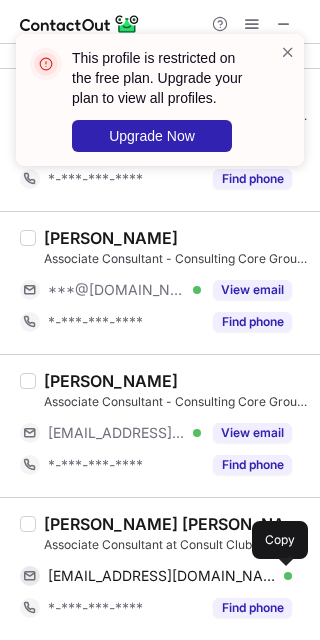 click at bounding box center [282, 576] 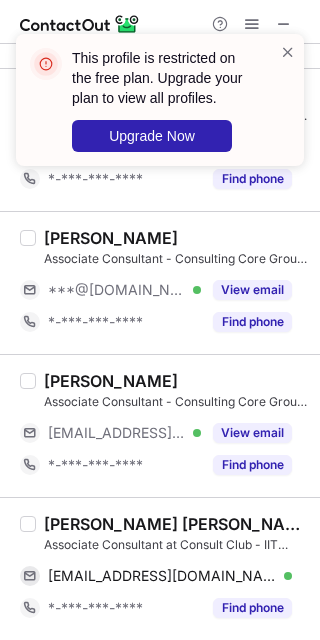 type 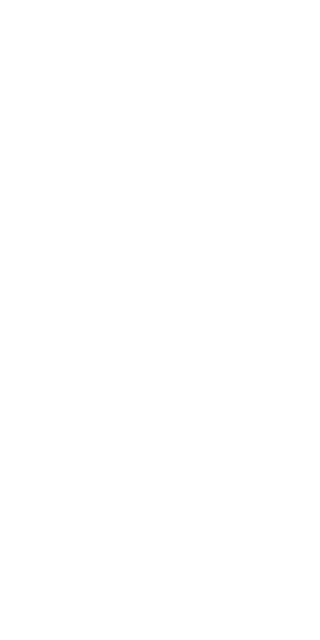 scroll, scrollTop: 0, scrollLeft: 0, axis: both 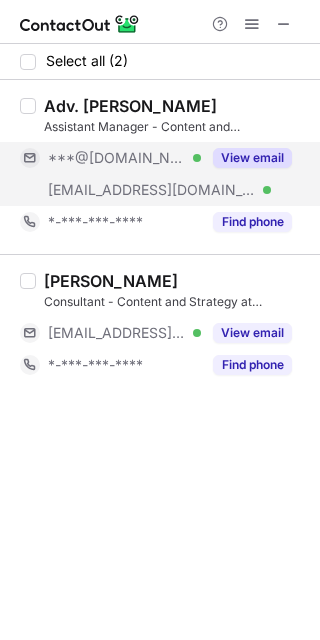 click on "View email" at bounding box center (252, 158) 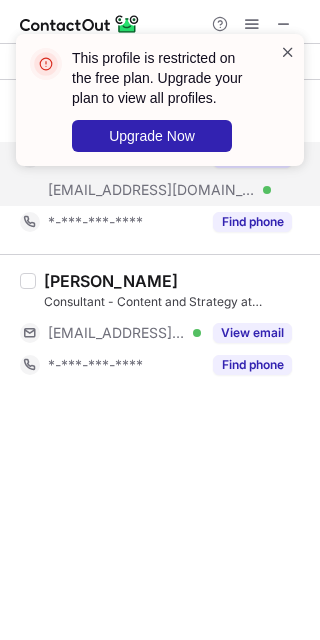 click at bounding box center [288, 52] 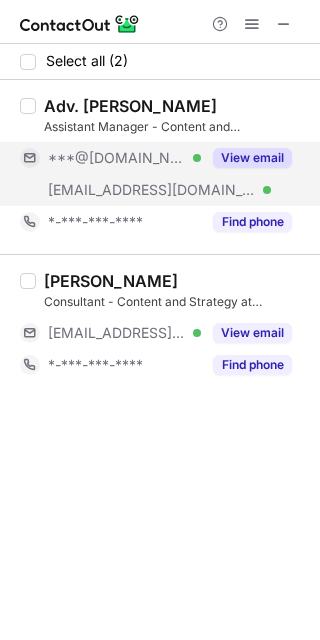click on "Adv. Alokita Tangri" at bounding box center [130, 106] 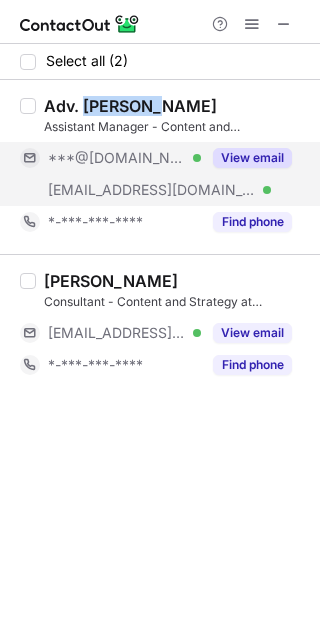 click on "Adv. Alokita Tangri" at bounding box center (130, 106) 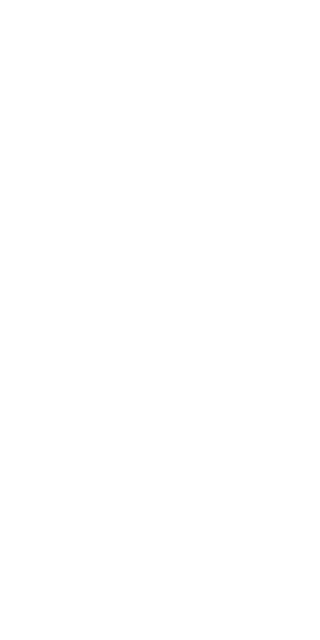 scroll, scrollTop: 0, scrollLeft: 0, axis: both 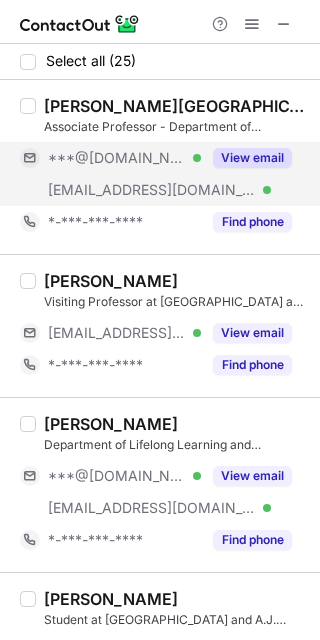 click on "View email" at bounding box center (252, 158) 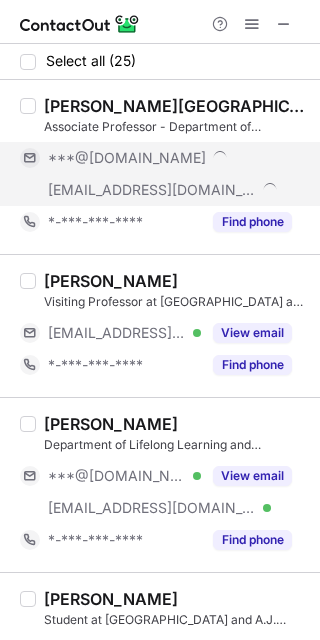 click on "[PERSON_NAME] Associate Professor - Department of Biochemistry at [GEOGRAPHIC_DATA] and A.J. College of Commerce and Economics ***@[DOMAIN_NAME] [EMAIL_ADDRESS][DOMAIN_NAME] *-***-***-**** Find phone" at bounding box center (172, 167) 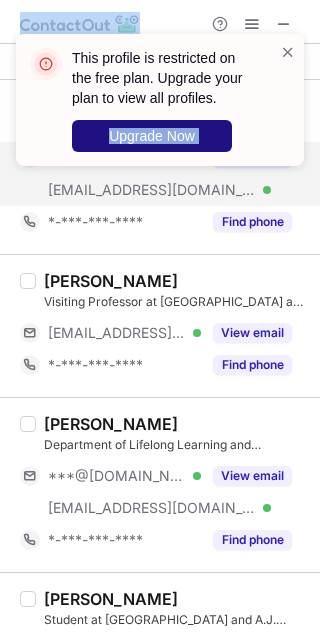 drag, startPoint x: 38, startPoint y: 100, endPoint x: 82, endPoint y: 111, distance: 45.35416 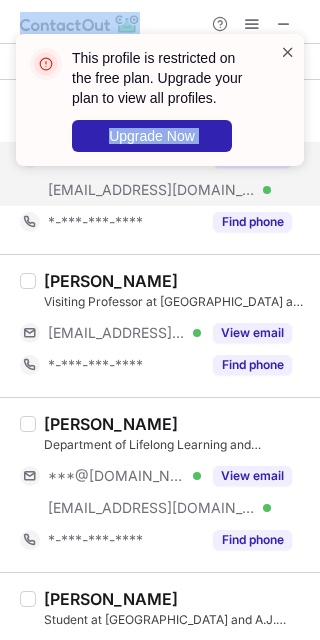 click at bounding box center (288, 52) 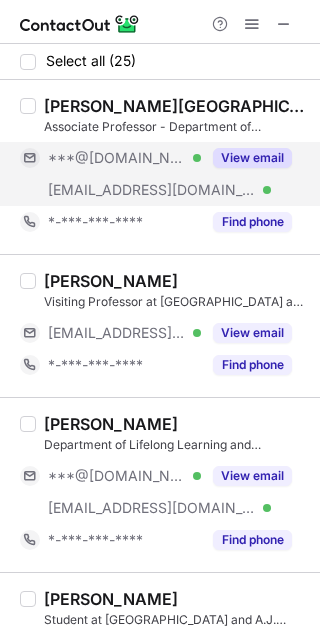 click on "[PERSON_NAME][GEOGRAPHIC_DATA]" at bounding box center (176, 106) 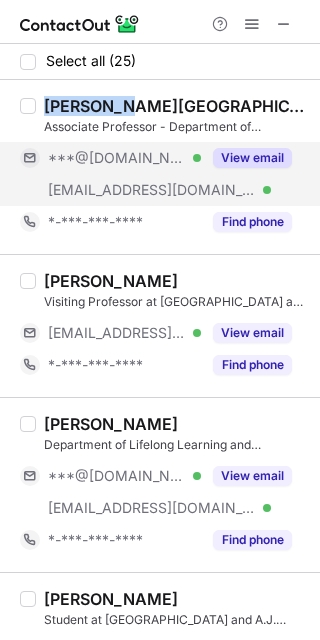 copy on "Dr. [PERSON_NAME]" 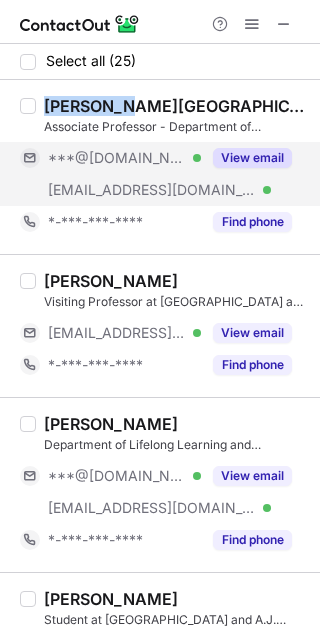 click on "View email" at bounding box center (252, 158) 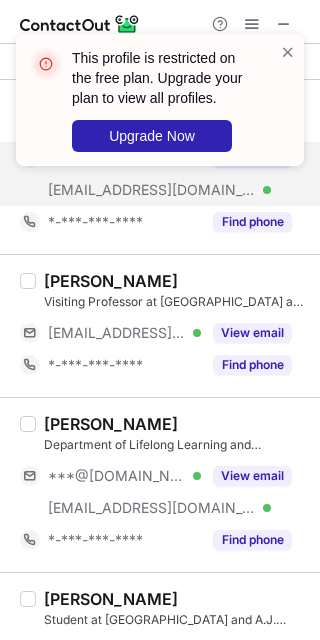 copy on "Dr. [PERSON_NAME]" 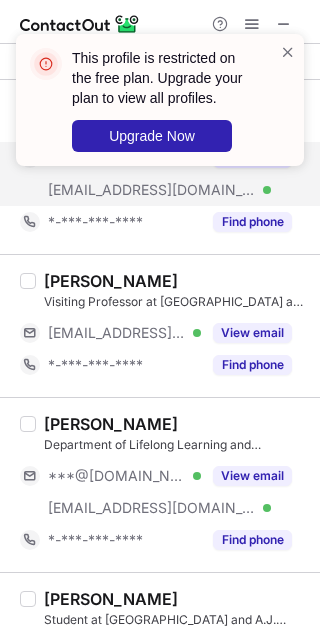 click on "[PERSON_NAME] Department of Lifelong Learning and Extension (DLLE) at [GEOGRAPHIC_DATA] and A.J. College of Commerce and Economics ***@[DOMAIN_NAME] Verified [EMAIL_ADDRESS][DOMAIN_NAME] Verified View email *-***-***-**** Find phone" at bounding box center [172, 485] 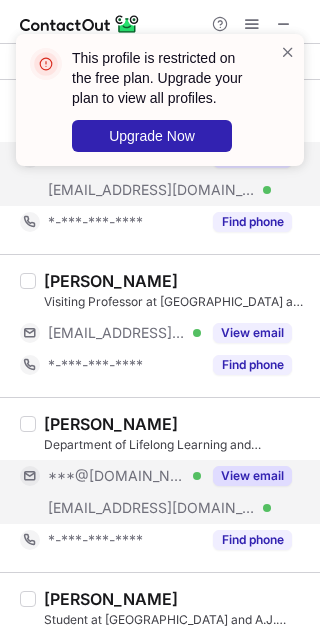 click on "View email" at bounding box center [252, 476] 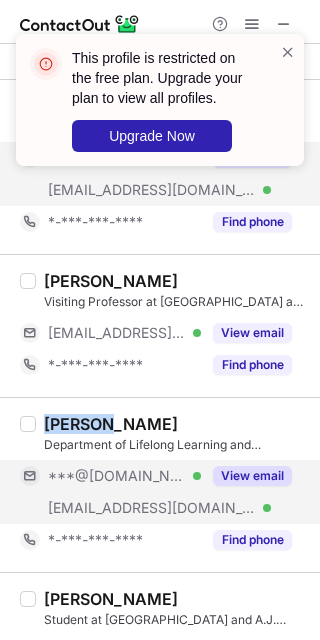 click on "[PERSON_NAME] Department of Lifelong Learning and Extension (DLLE) at [GEOGRAPHIC_DATA] and A.J. College of Commerce and Economics ***@[DOMAIN_NAME] Verified [EMAIL_ADDRESS][DOMAIN_NAME] Verified View email *-***-***-**** Find phone" at bounding box center [160, 484] 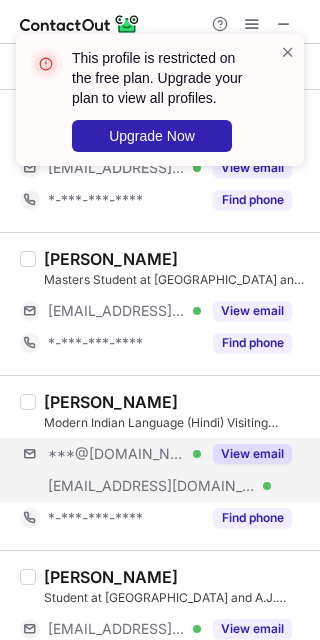 scroll, scrollTop: 500, scrollLeft: 0, axis: vertical 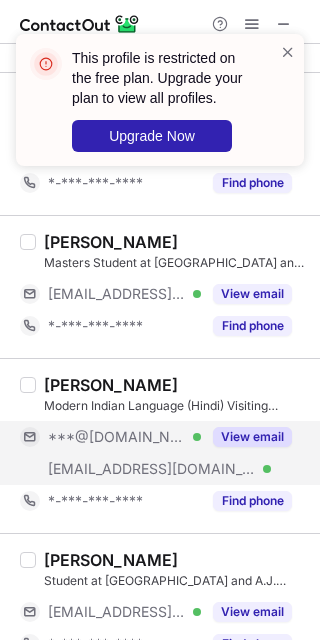 click on "View email" at bounding box center [252, 437] 